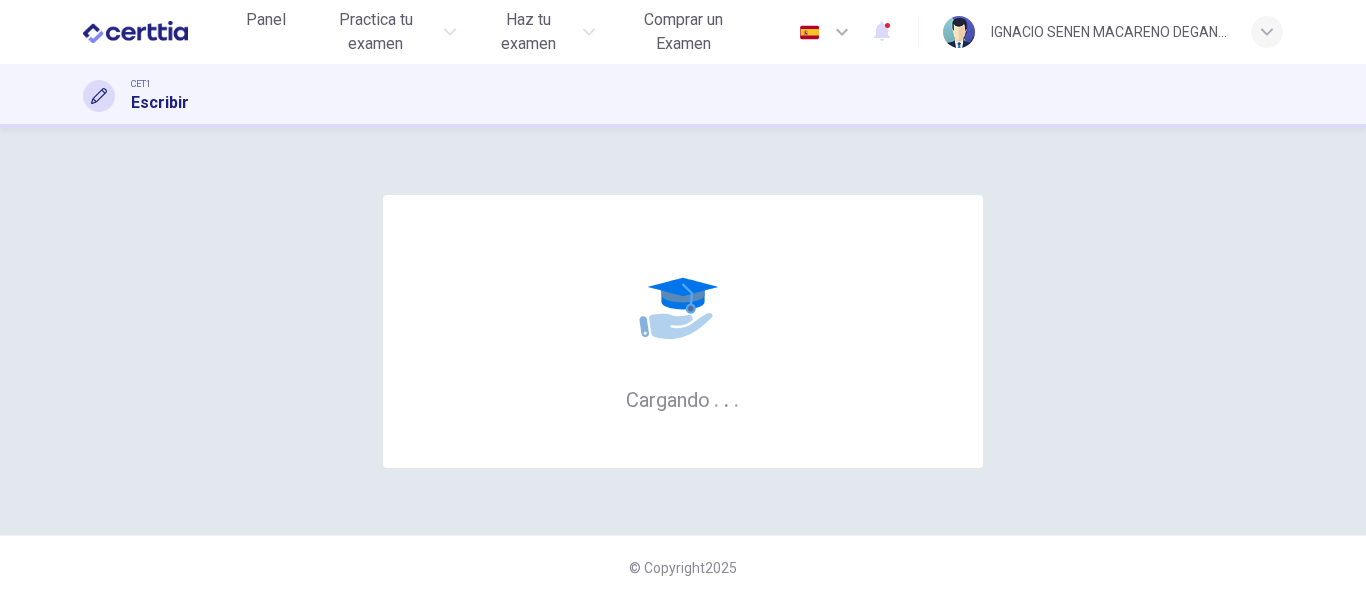 scroll, scrollTop: 0, scrollLeft: 0, axis: both 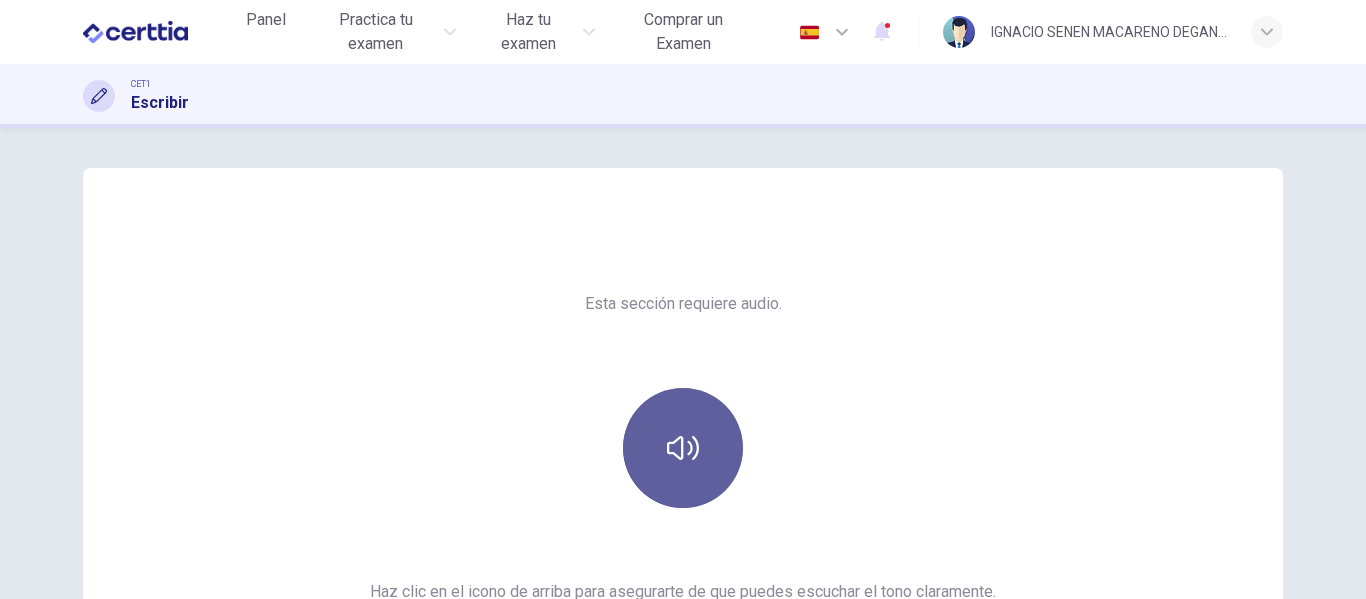 click at bounding box center (683, 448) 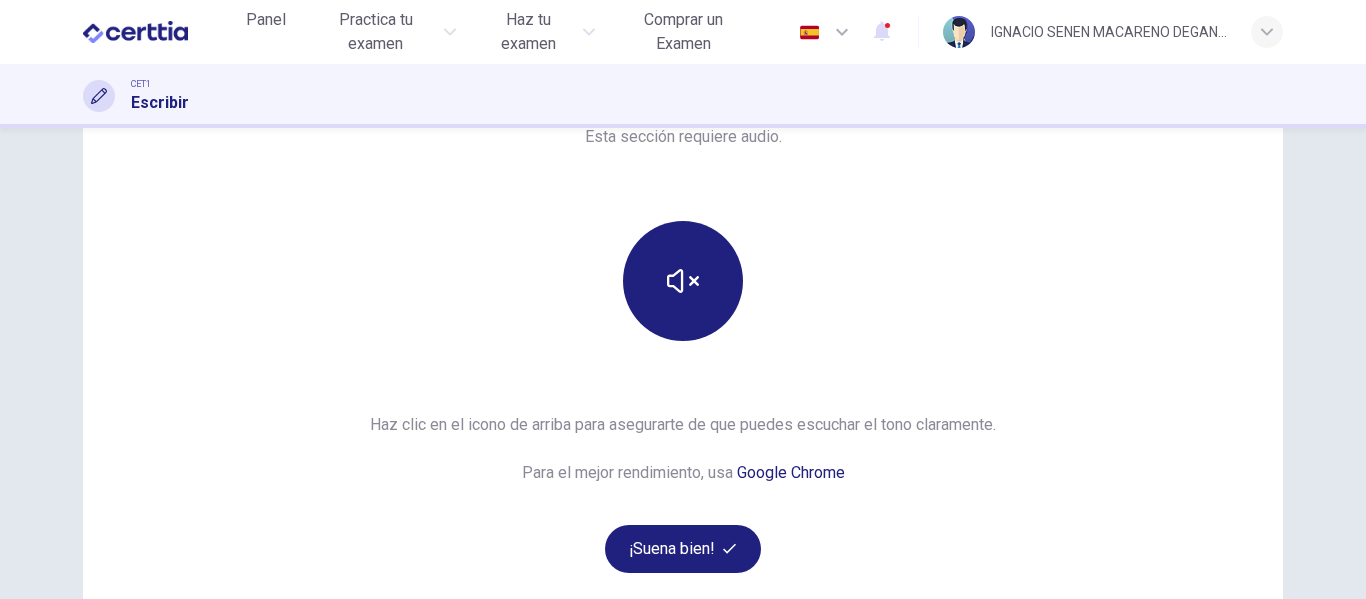 scroll, scrollTop: 368, scrollLeft: 0, axis: vertical 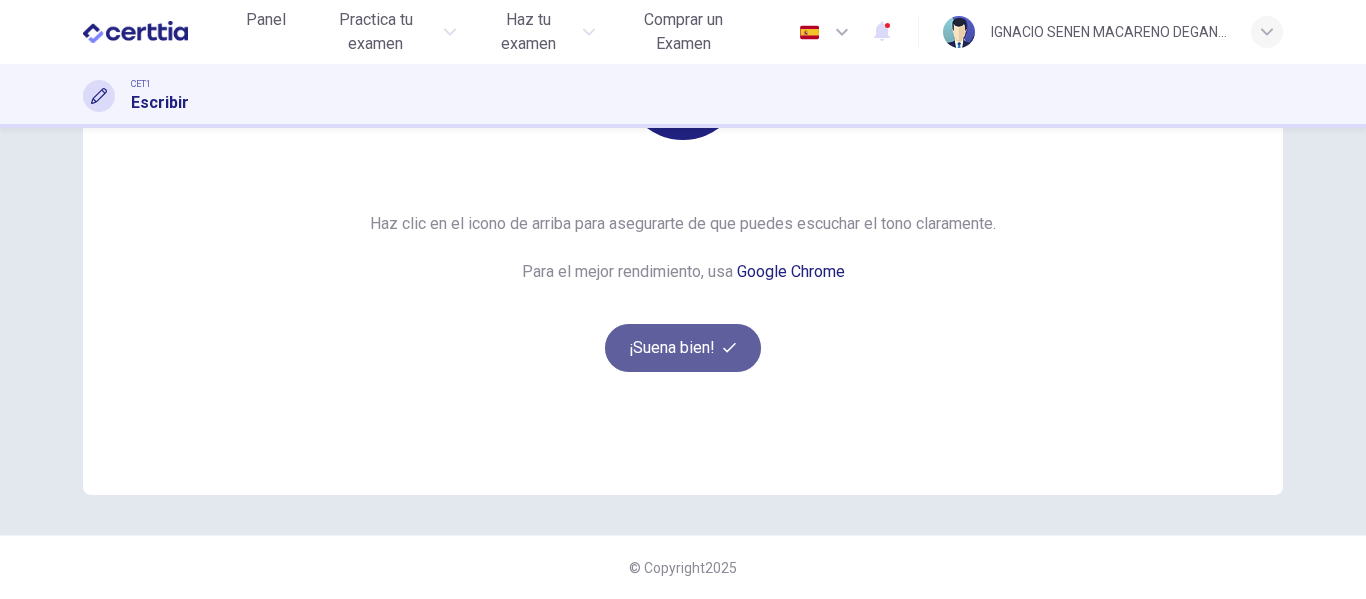 click on "¡Suena bien!" at bounding box center (683, 348) 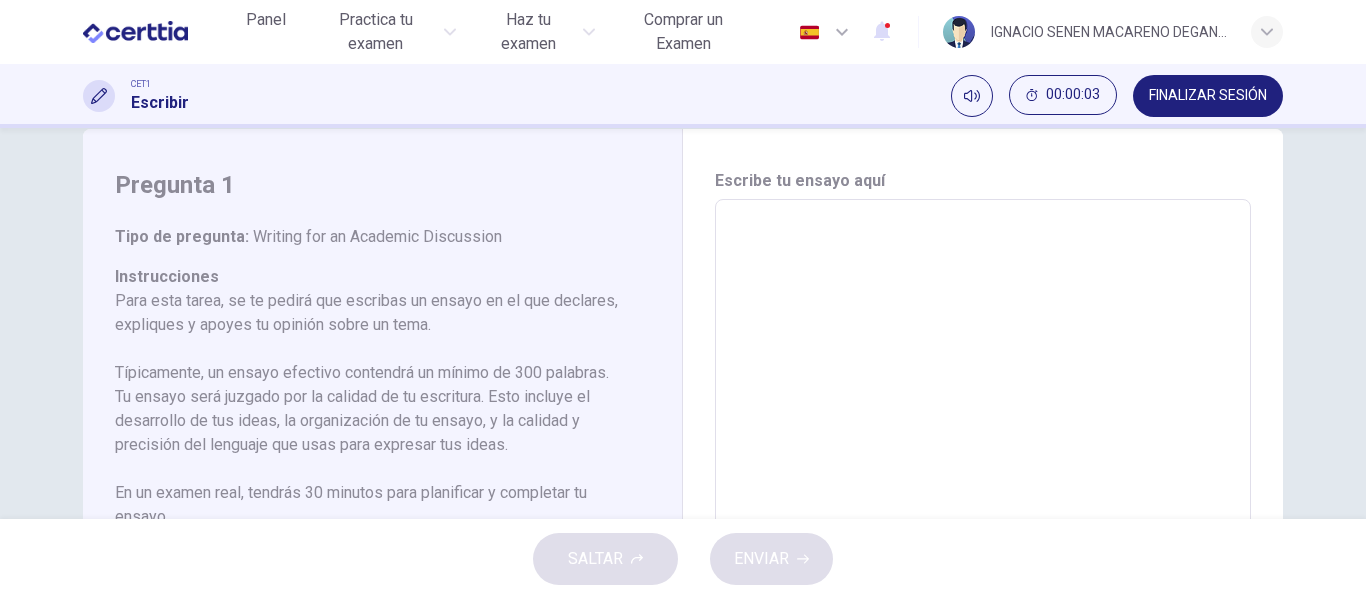 scroll, scrollTop: 0, scrollLeft: 0, axis: both 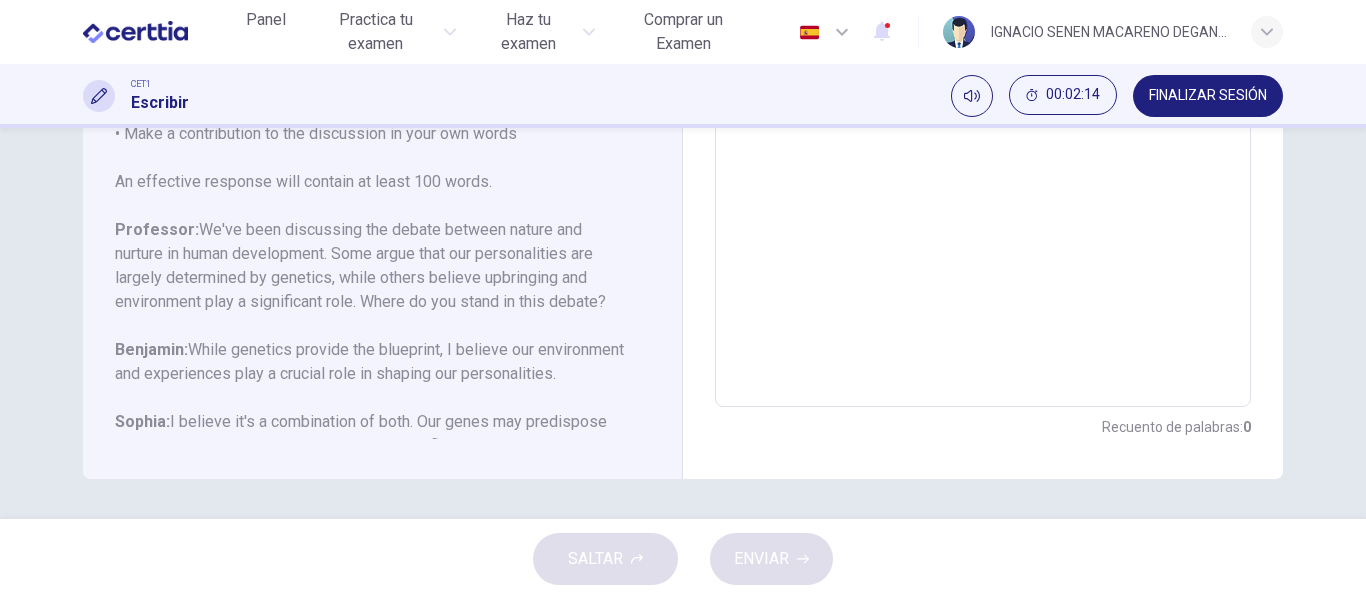 drag, startPoint x: 663, startPoint y: 351, endPoint x: 657, endPoint y: 340, distance: 12.529964 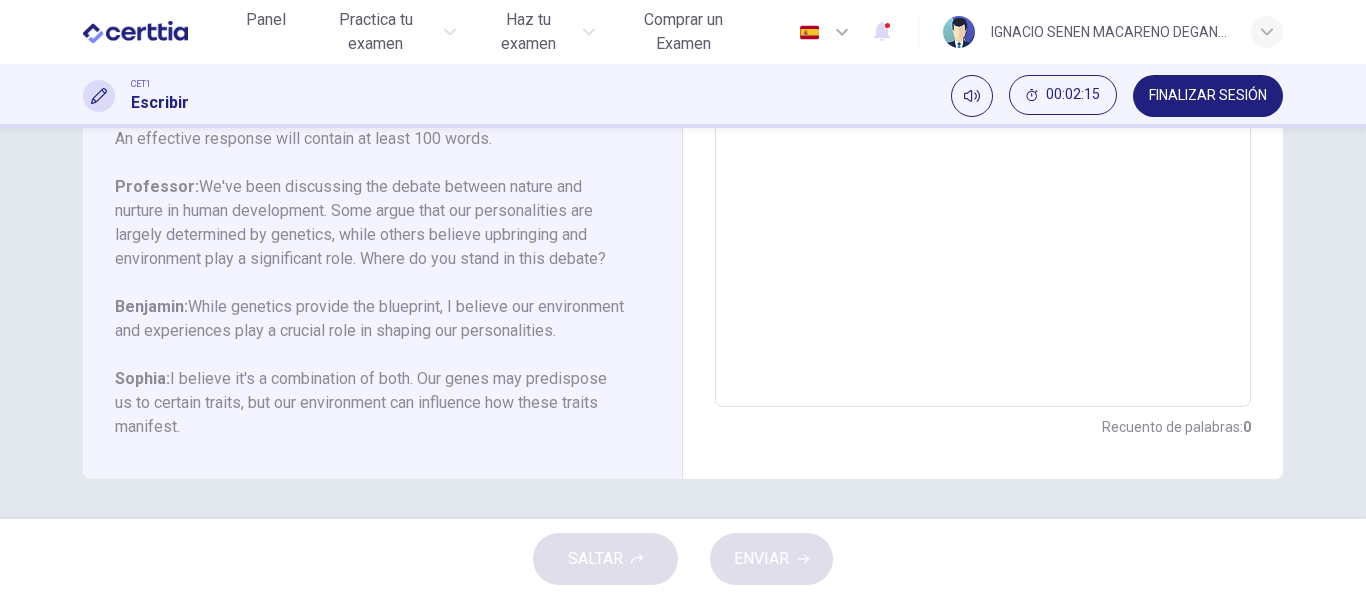 scroll, scrollTop: 198, scrollLeft: 0, axis: vertical 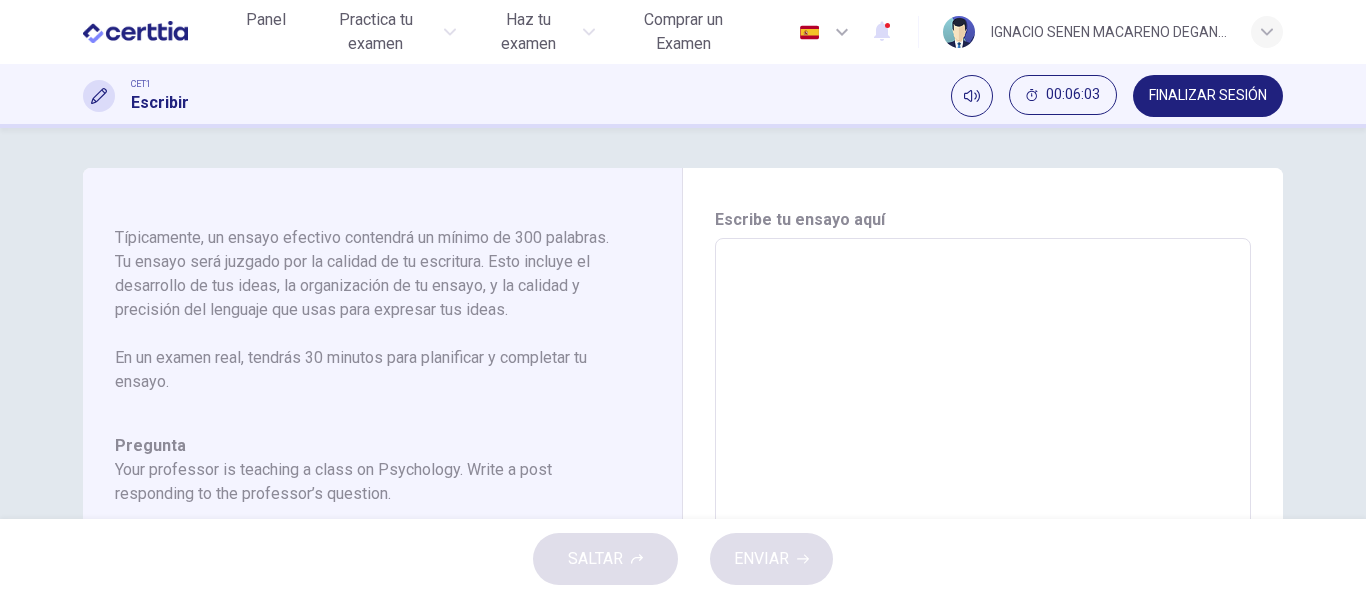 click at bounding box center [983, 572] 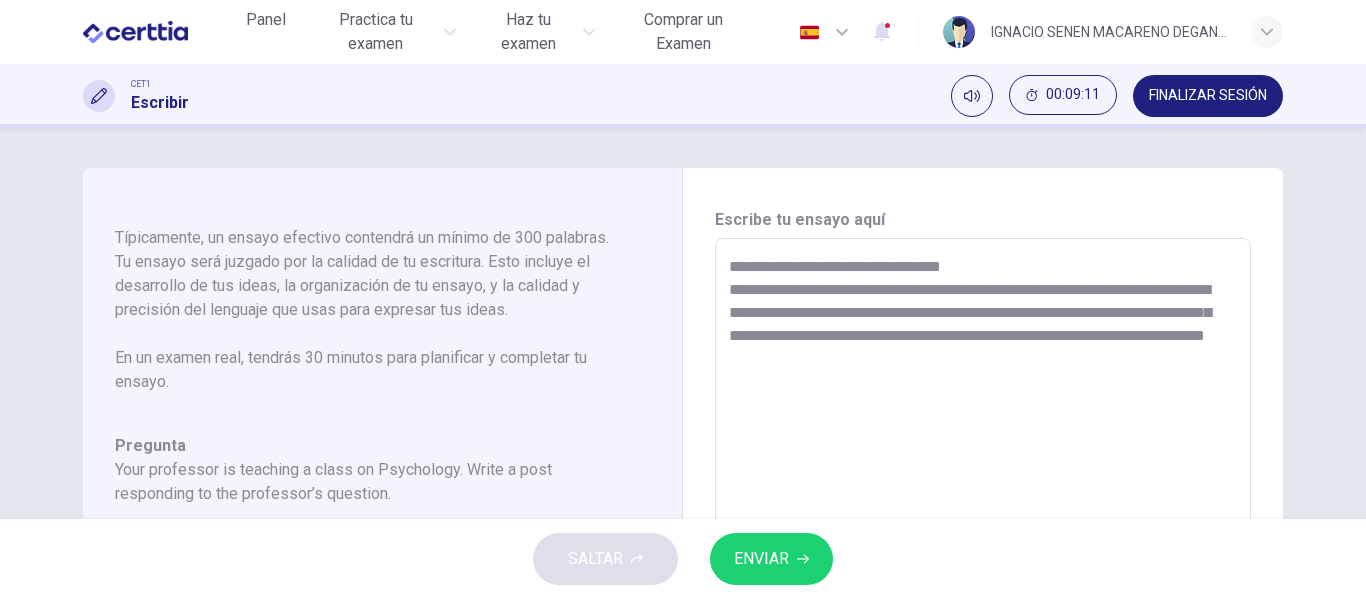 click on "**********" at bounding box center [983, 572] 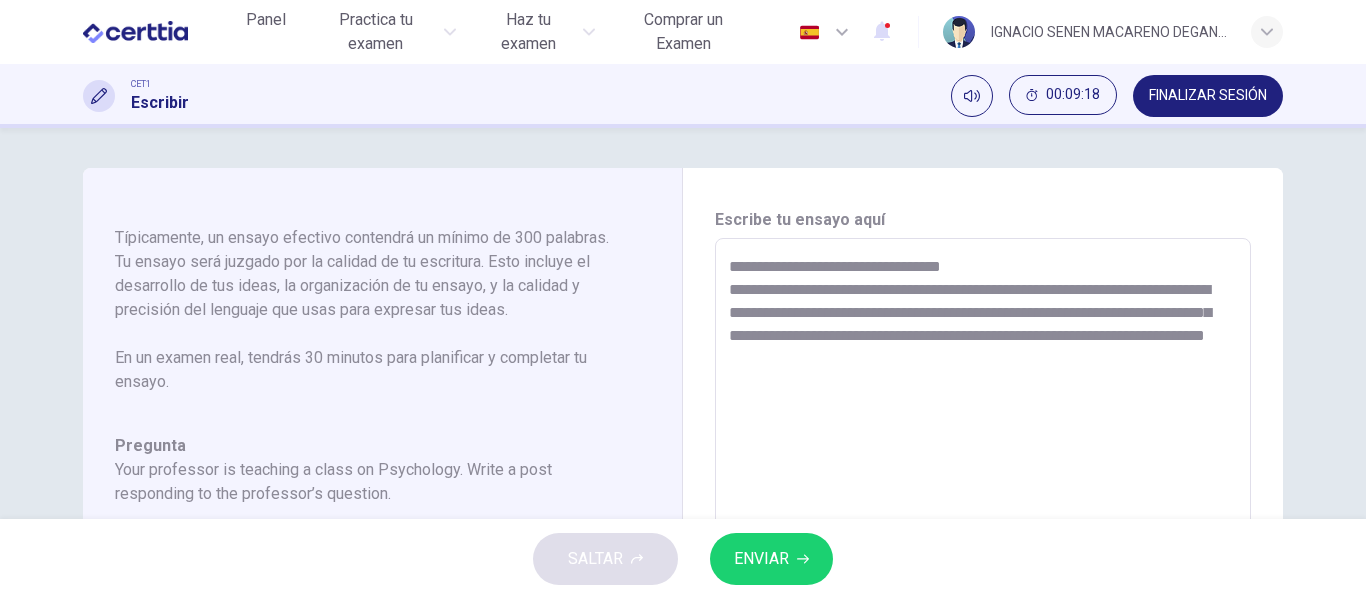 click on "**********" at bounding box center [983, 572] 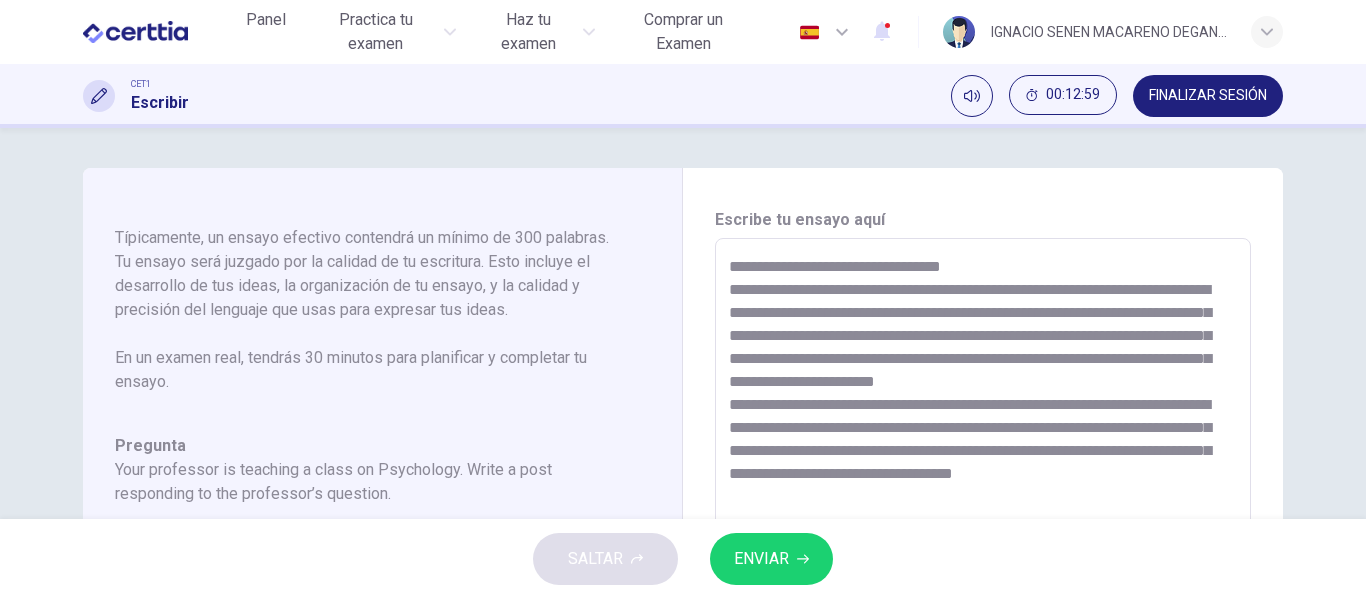 scroll, scrollTop: 10, scrollLeft: 0, axis: vertical 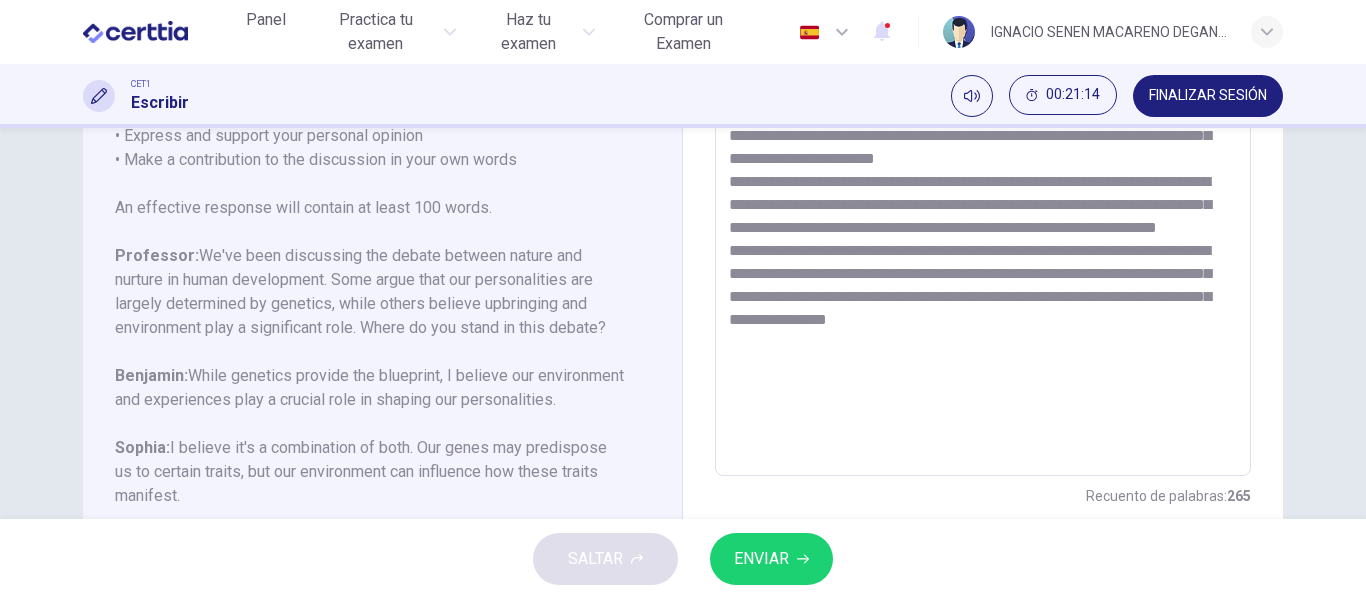 drag, startPoint x: 726, startPoint y: 263, endPoint x: 1072, endPoint y: 417, distance: 378.72418 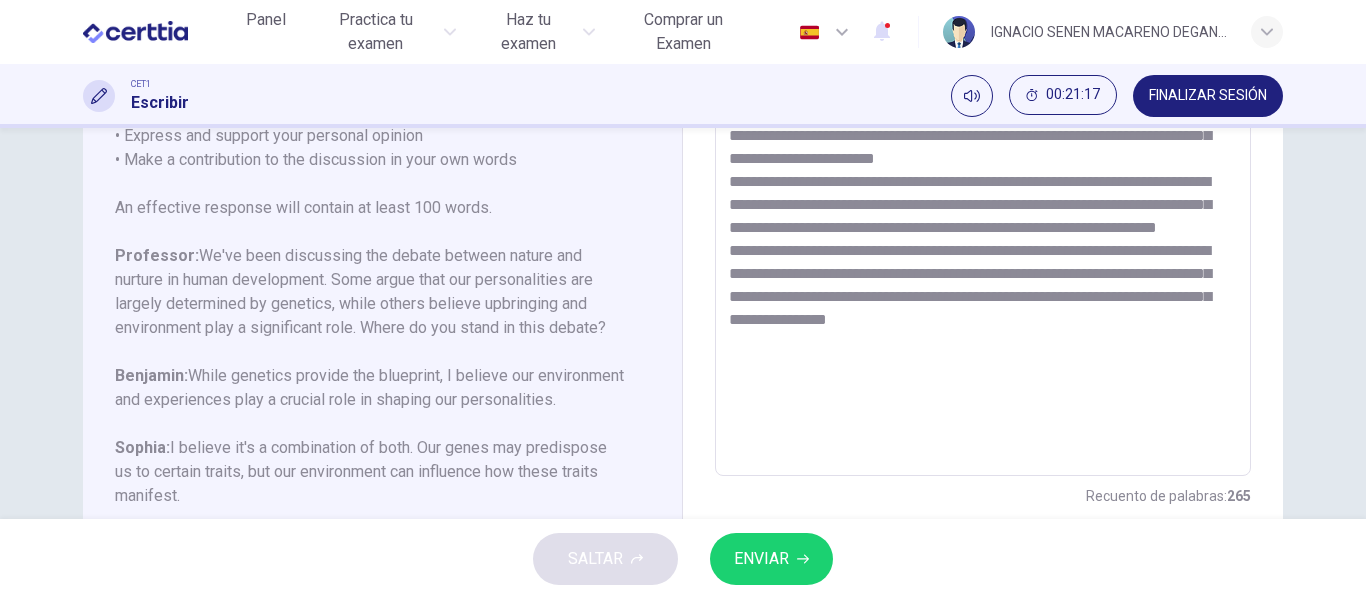 type on "**********" 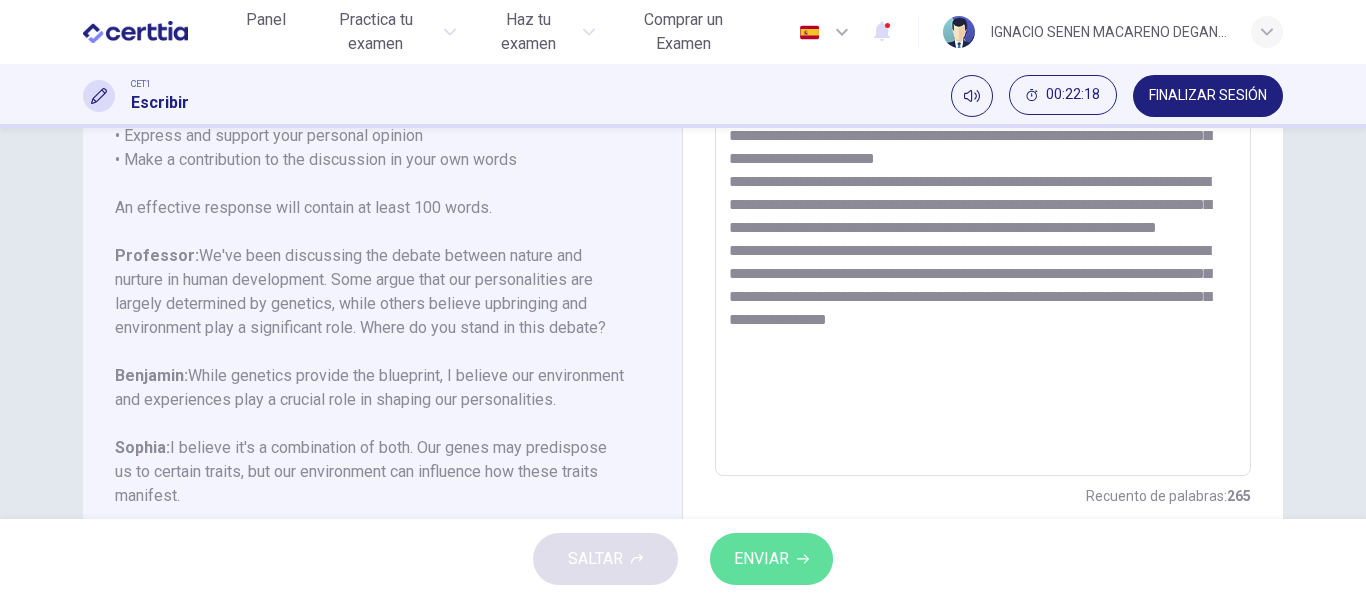 click on "ENVIAR" at bounding box center (761, 559) 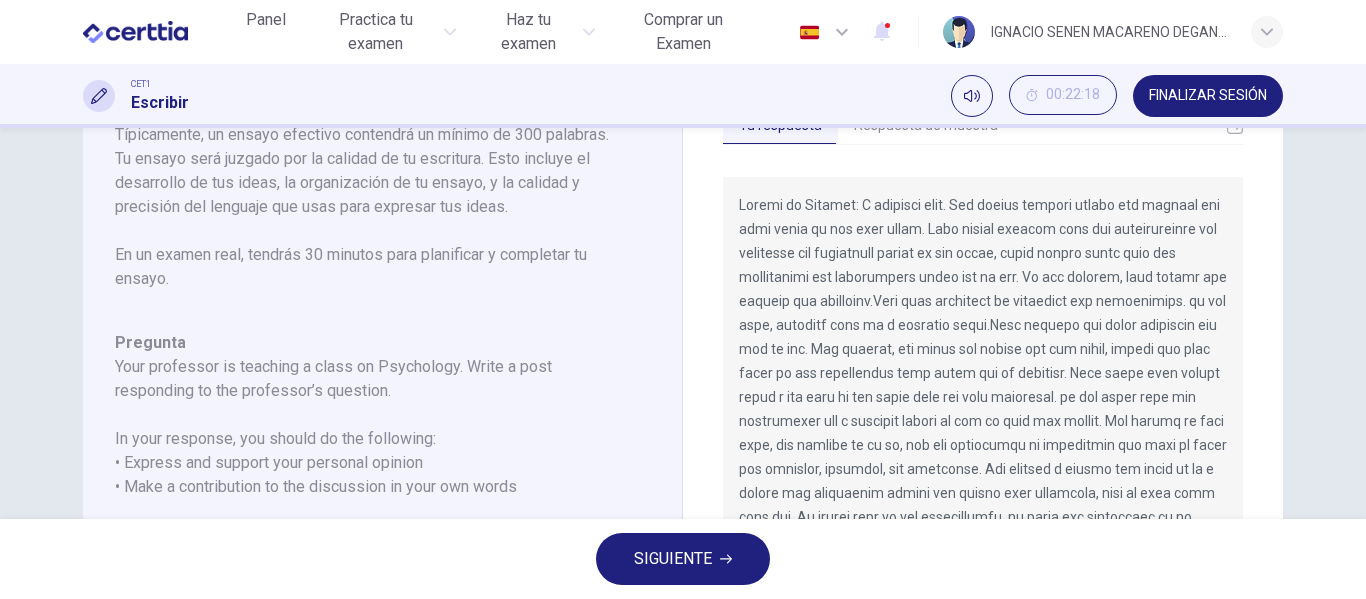 scroll, scrollTop: 0, scrollLeft: 0, axis: both 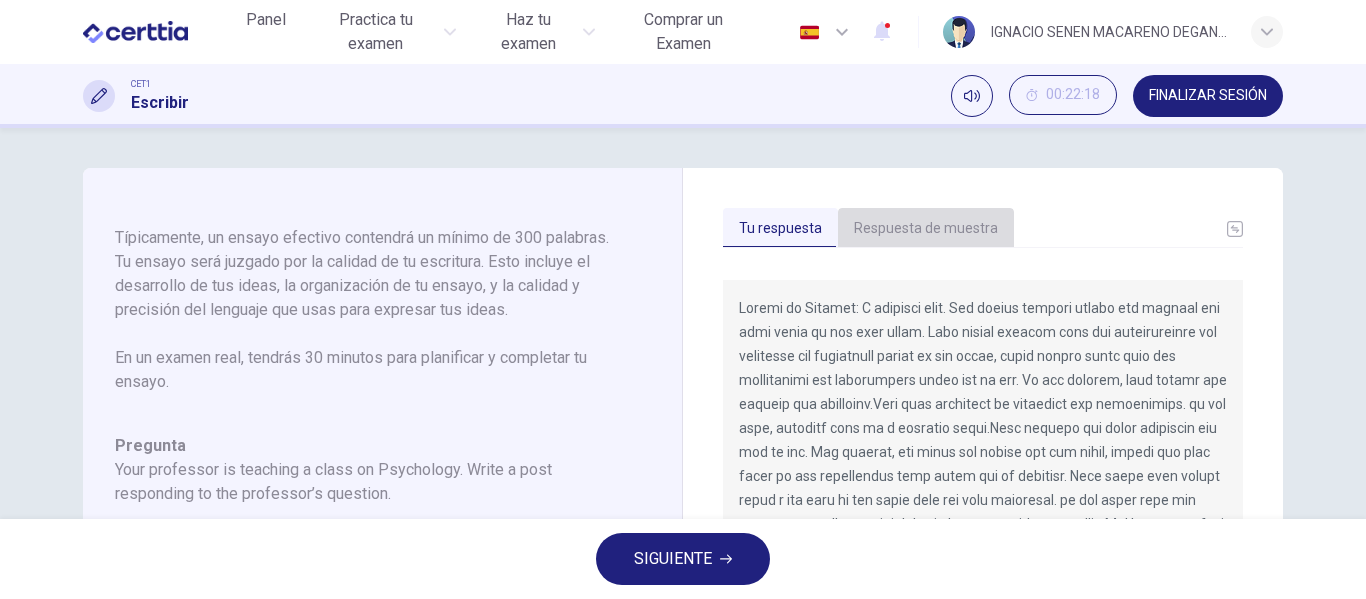 click on "Respuesta de muestra" at bounding box center (926, 229) 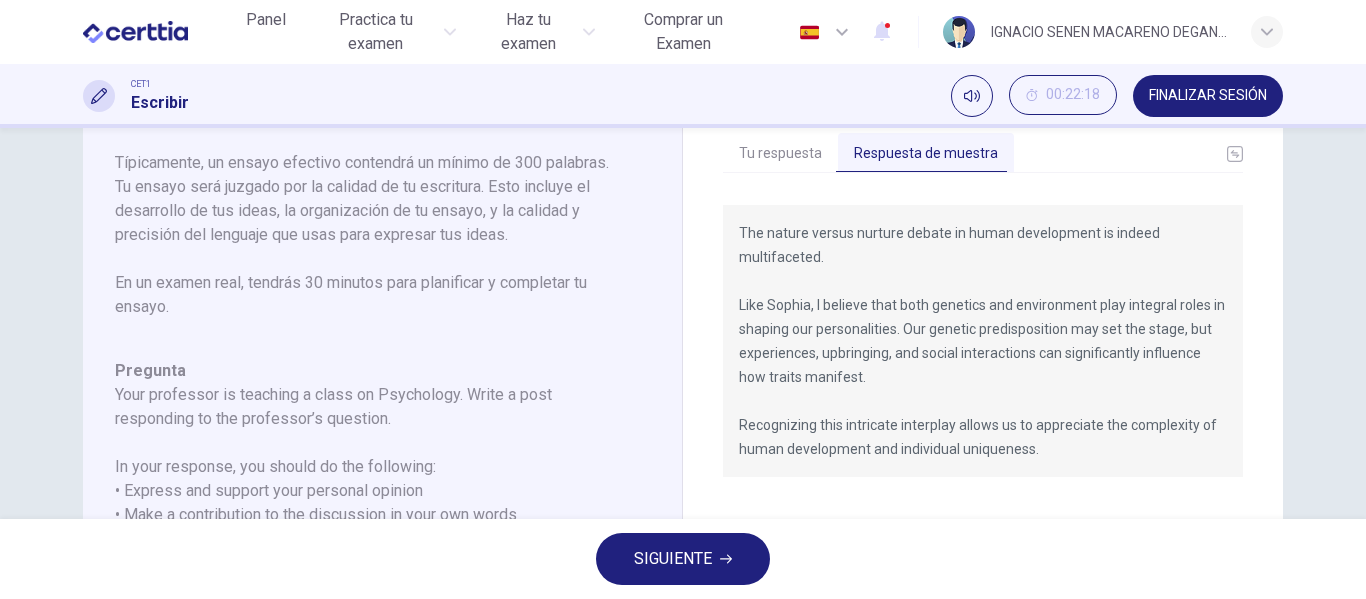 scroll, scrollTop: 70, scrollLeft: 0, axis: vertical 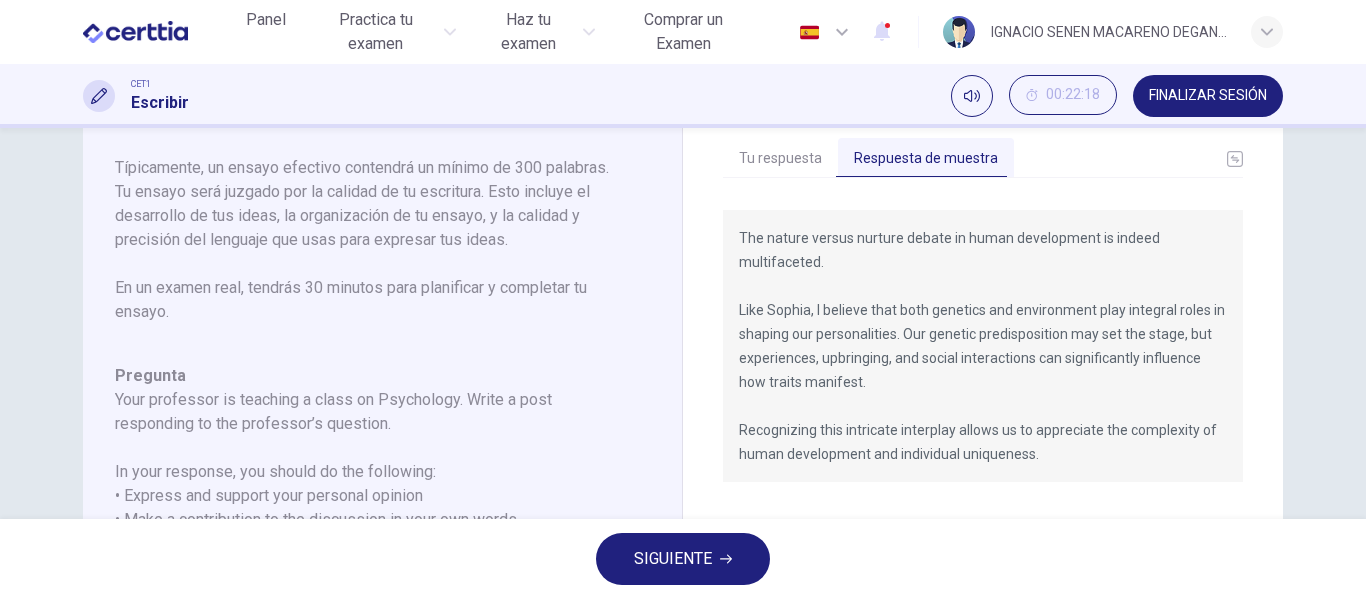 drag, startPoint x: 735, startPoint y: 233, endPoint x: 901, endPoint y: 428, distance: 256.0879 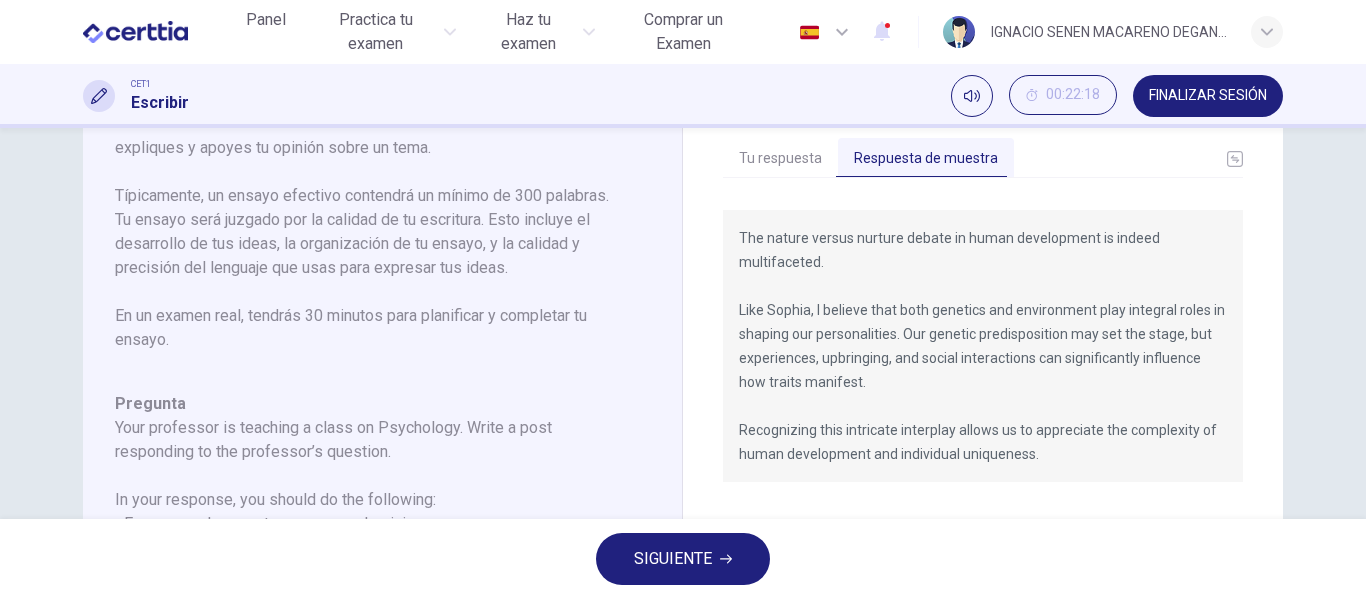scroll, scrollTop: 198, scrollLeft: 0, axis: vertical 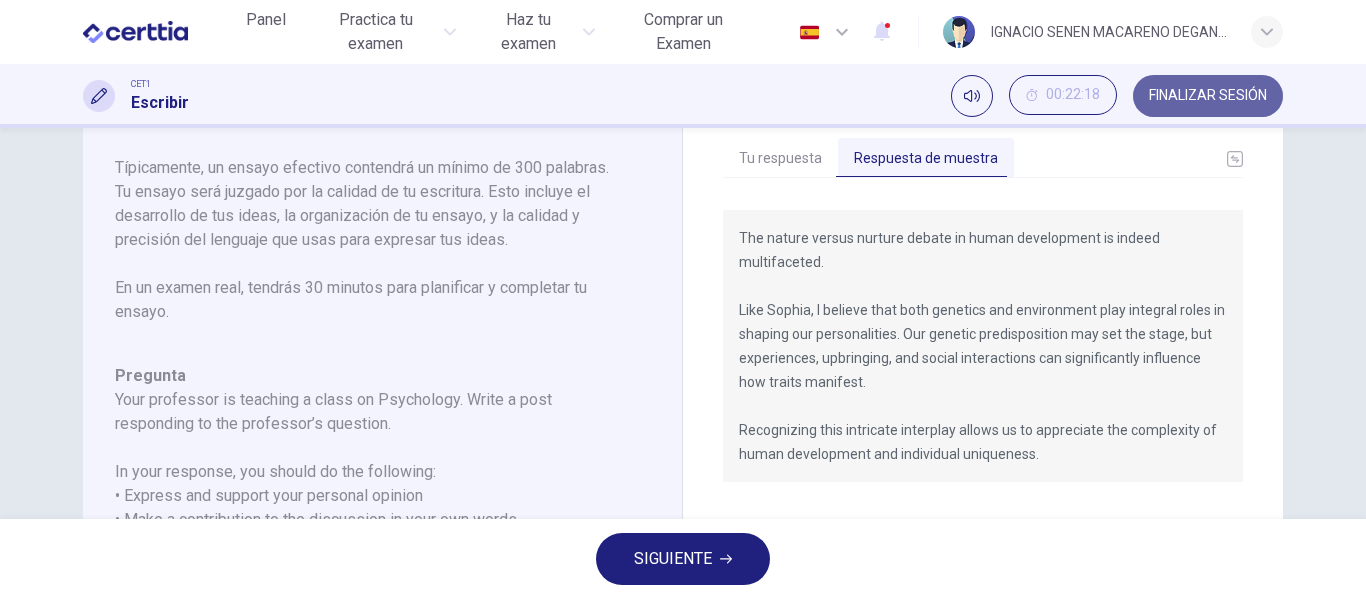 click on "FINALIZAR SESIÓN" at bounding box center (1208, 96) 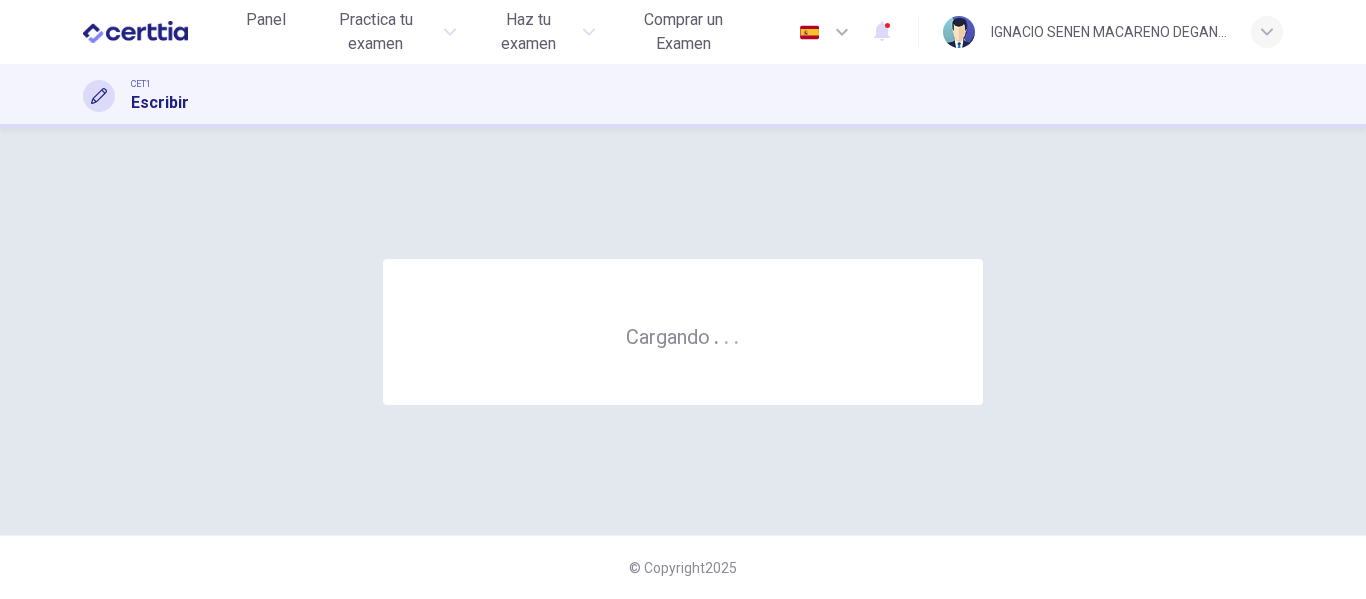 scroll, scrollTop: 0, scrollLeft: 0, axis: both 